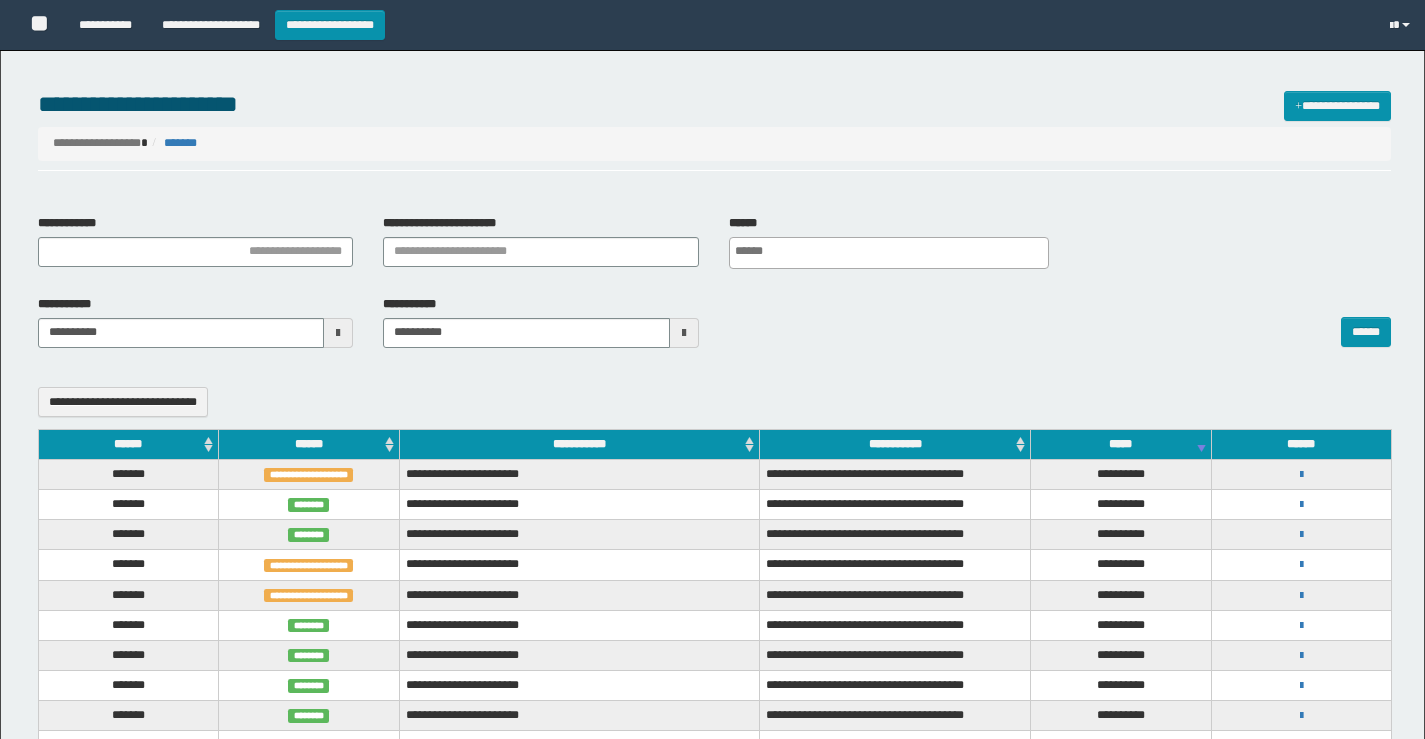 select 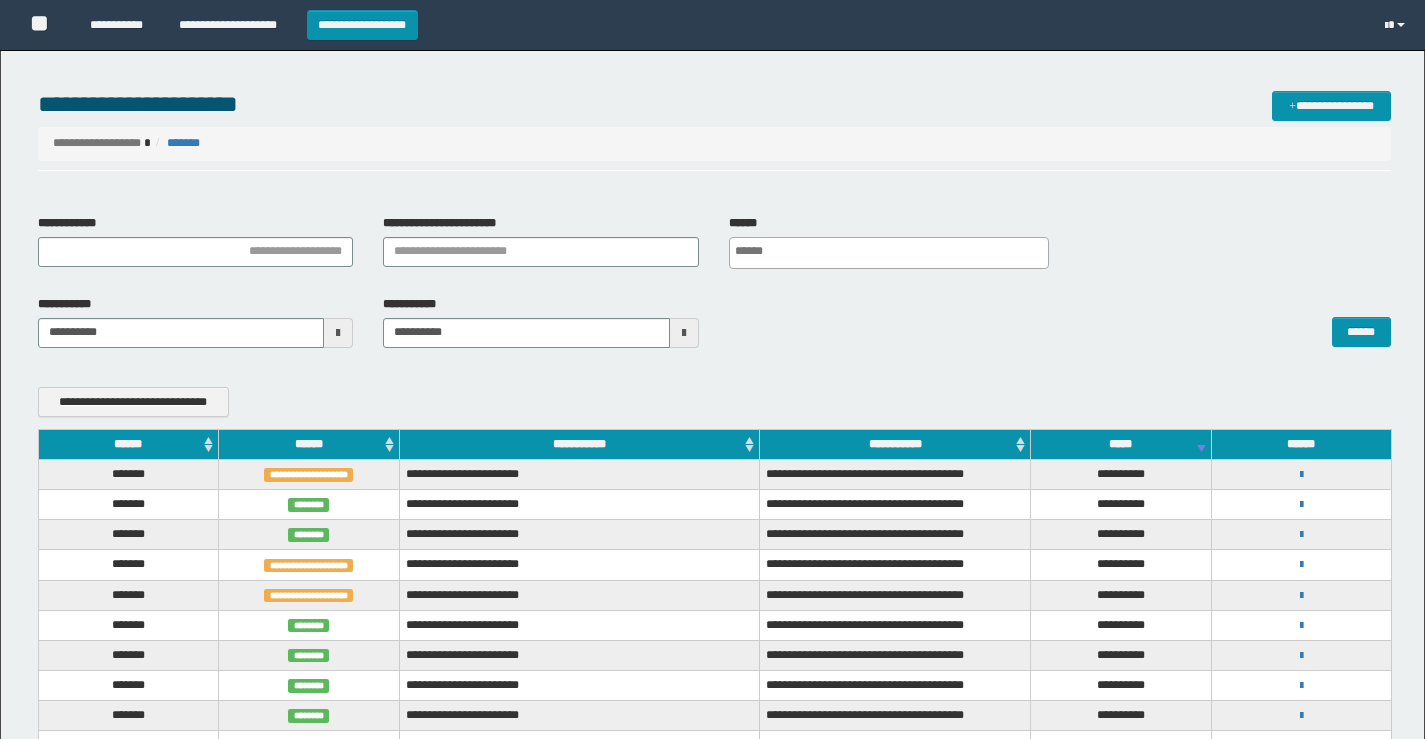 scroll, scrollTop: 0, scrollLeft: 0, axis: both 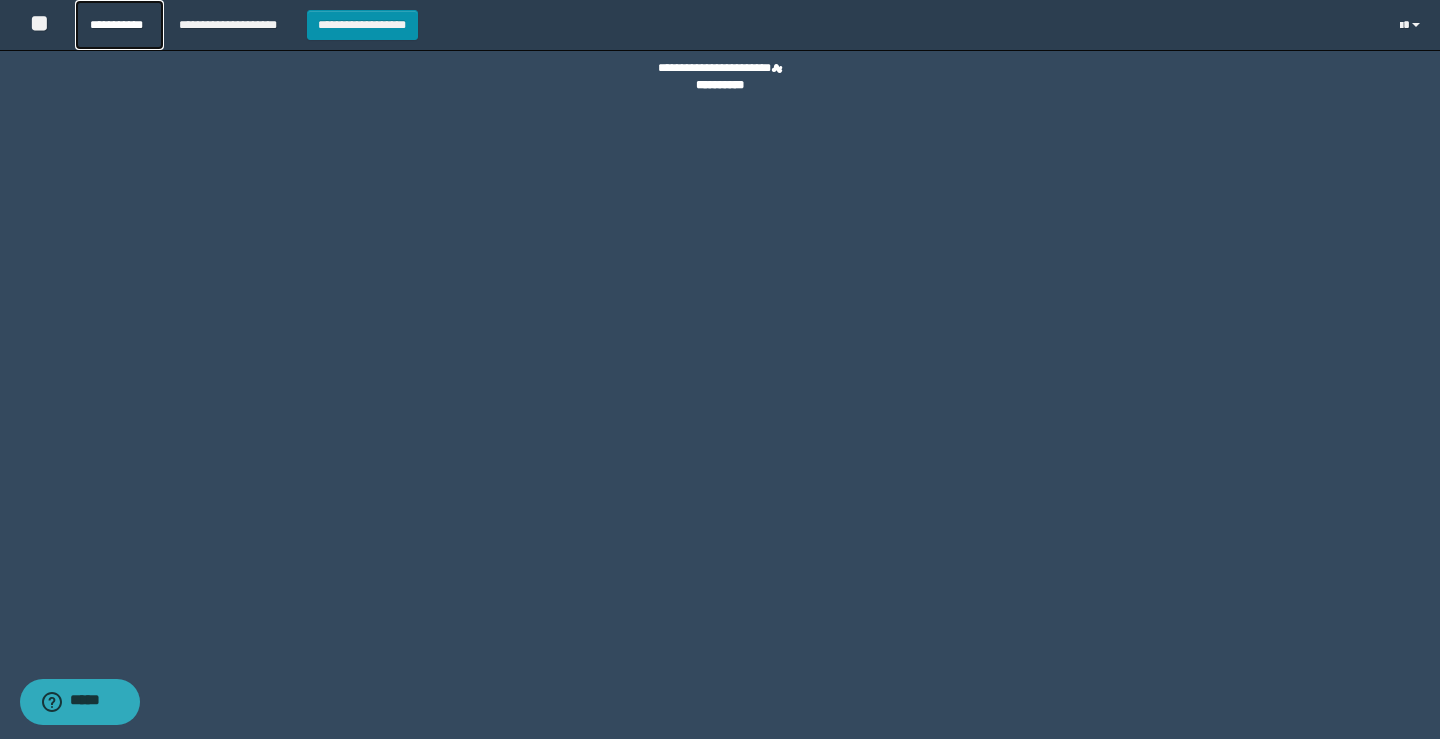 click on "**********" at bounding box center [119, 25] 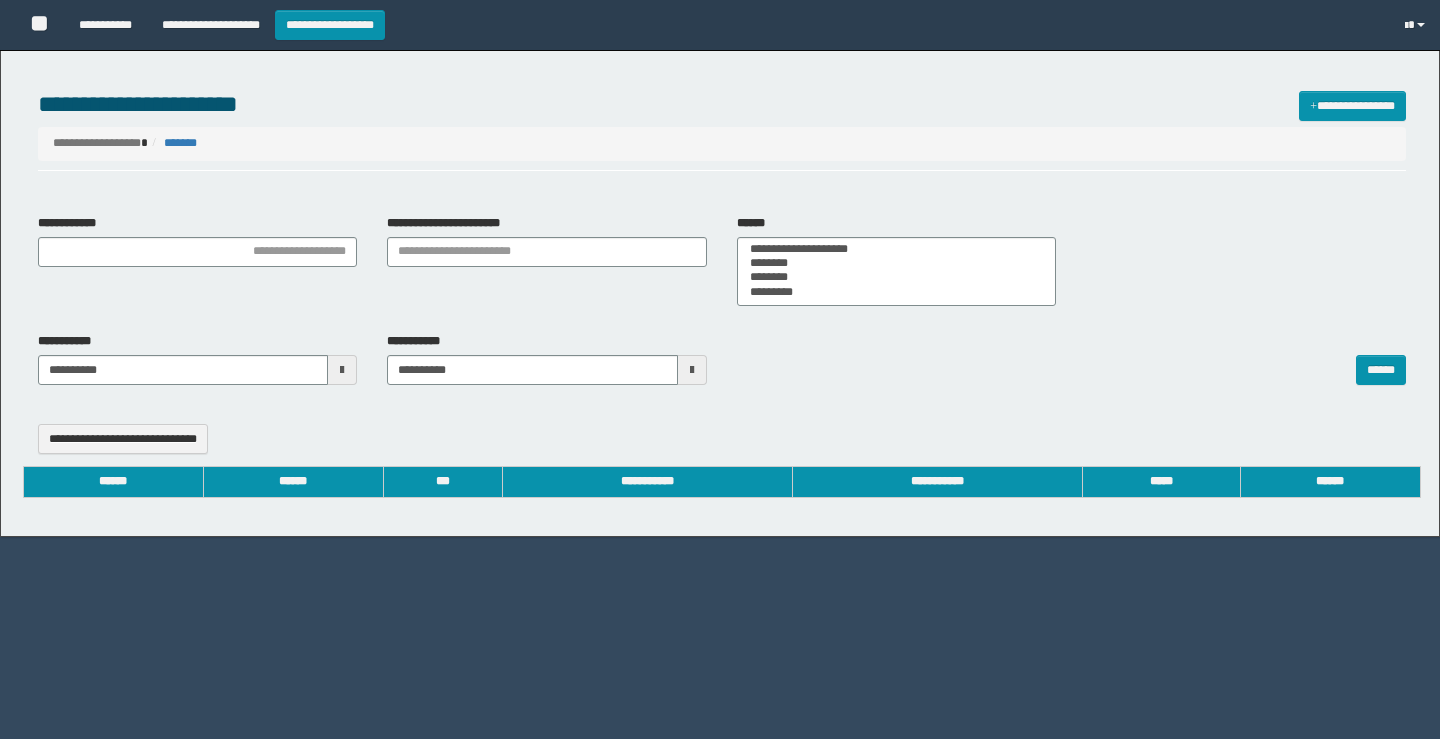 select 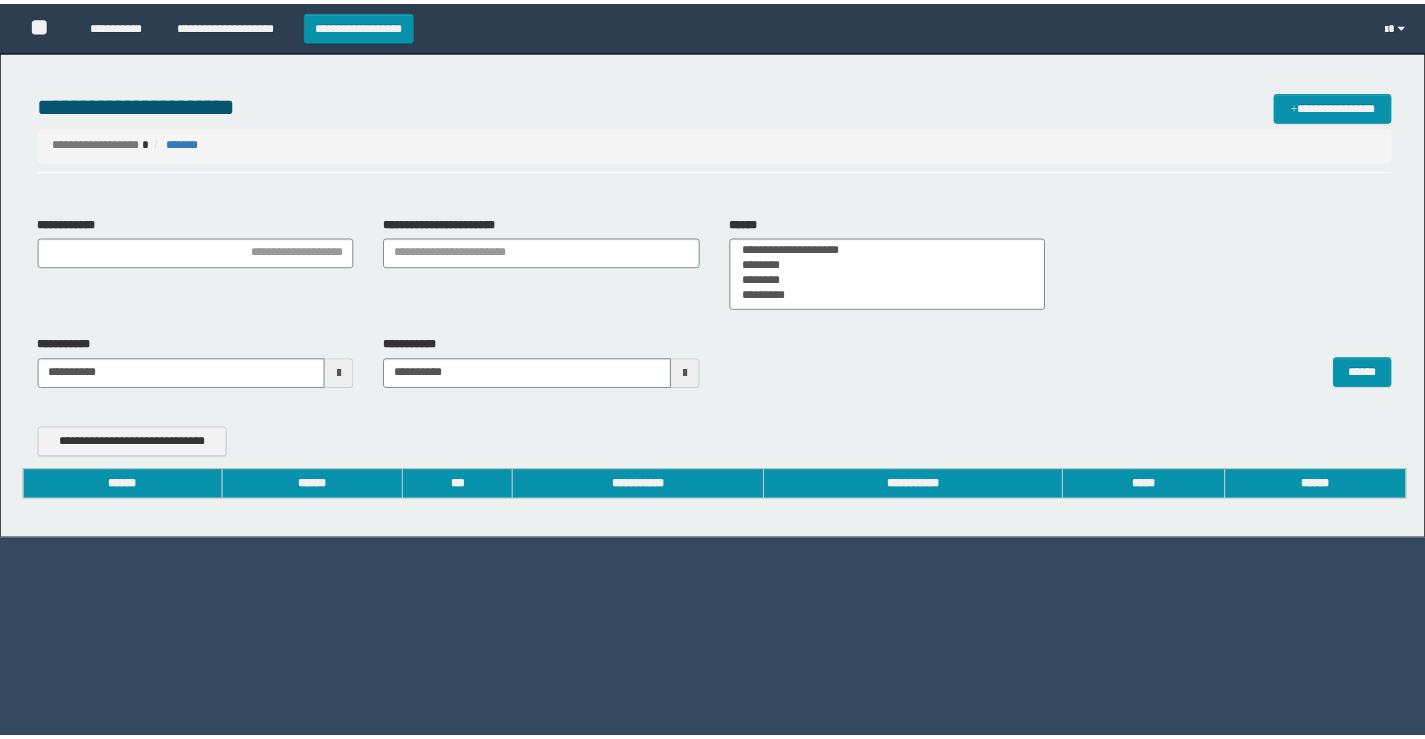 scroll, scrollTop: 0, scrollLeft: 0, axis: both 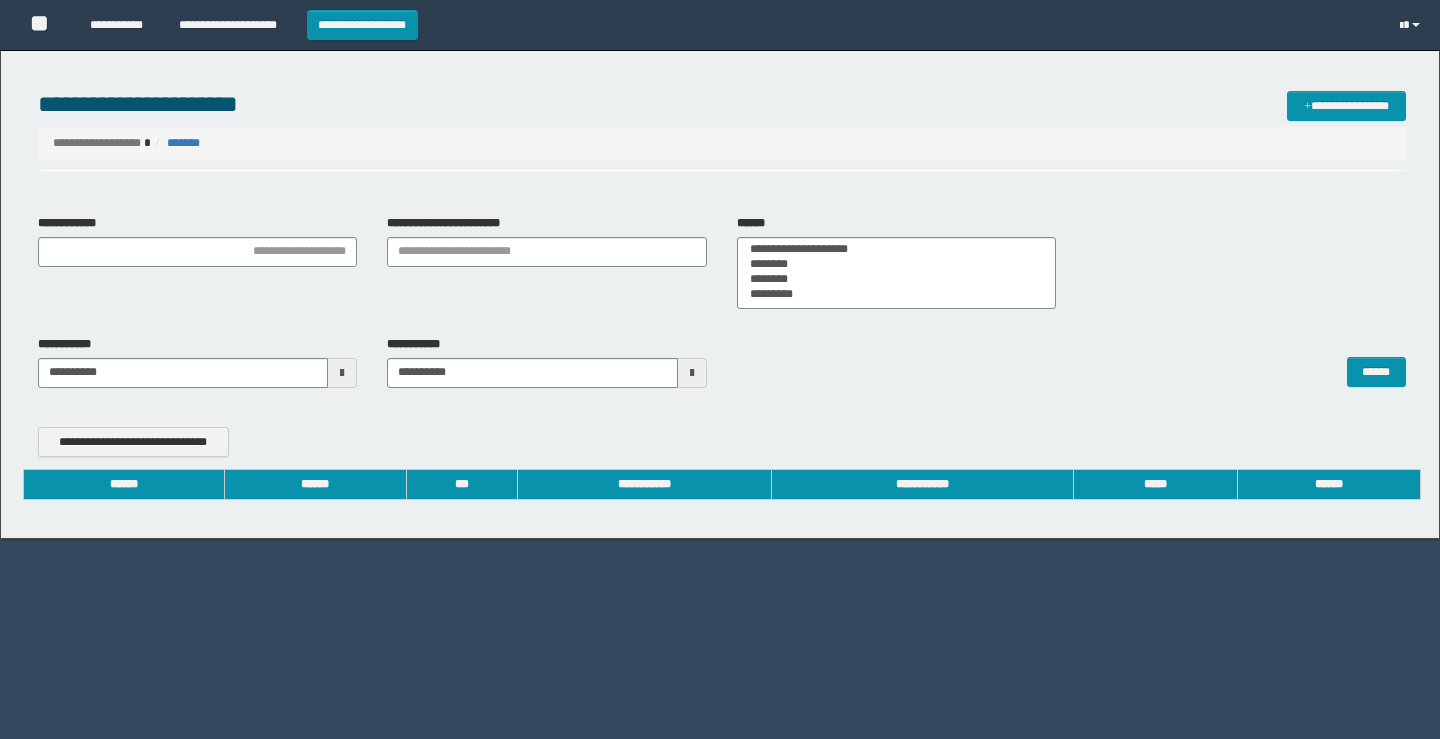 type on "**********" 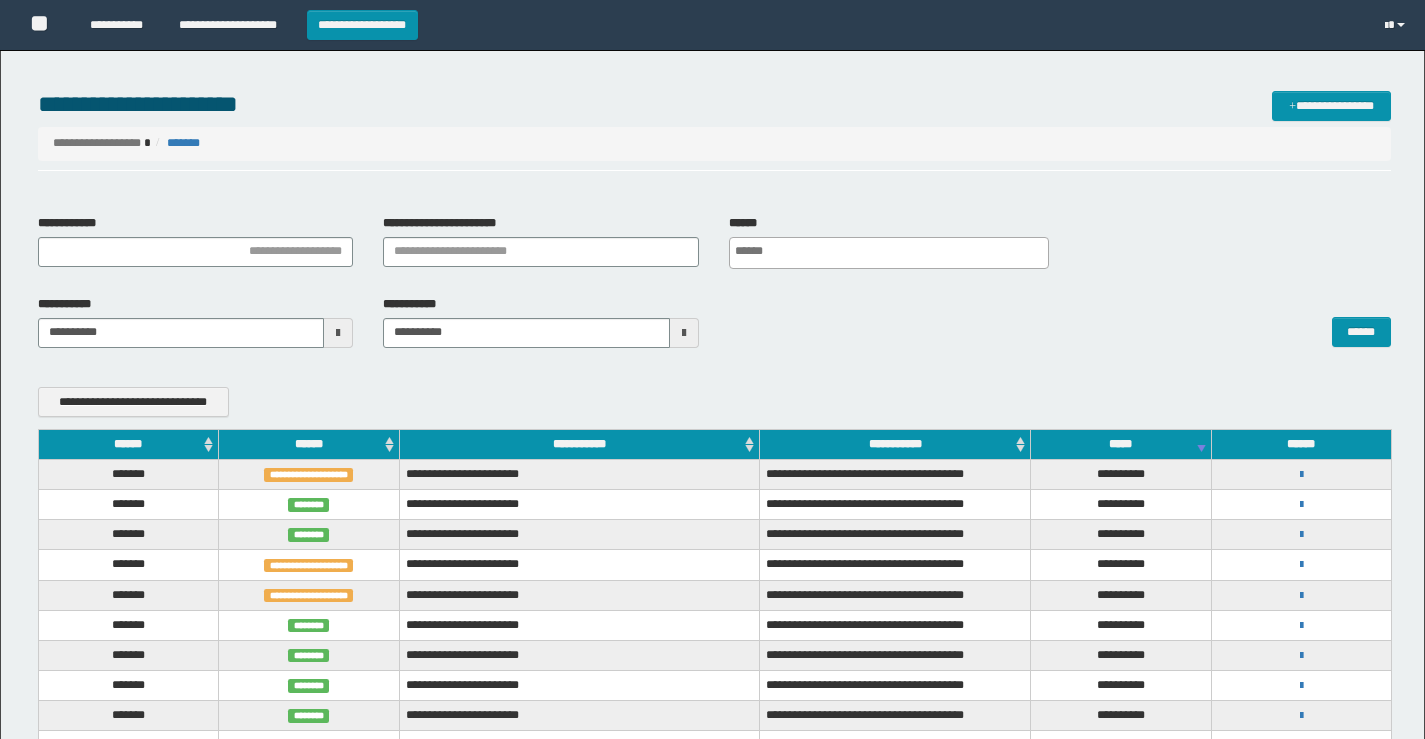 scroll, scrollTop: 0, scrollLeft: 0, axis: both 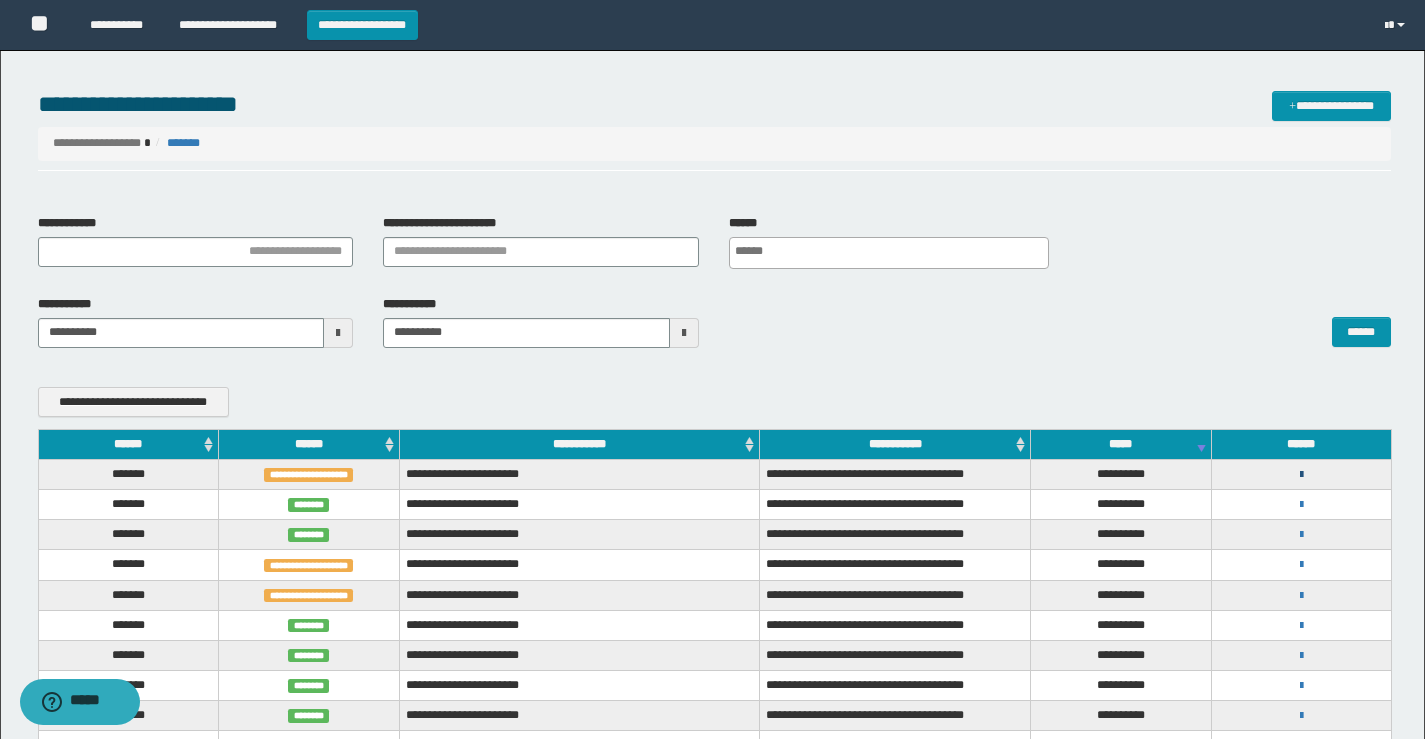 click at bounding box center [1301, 475] 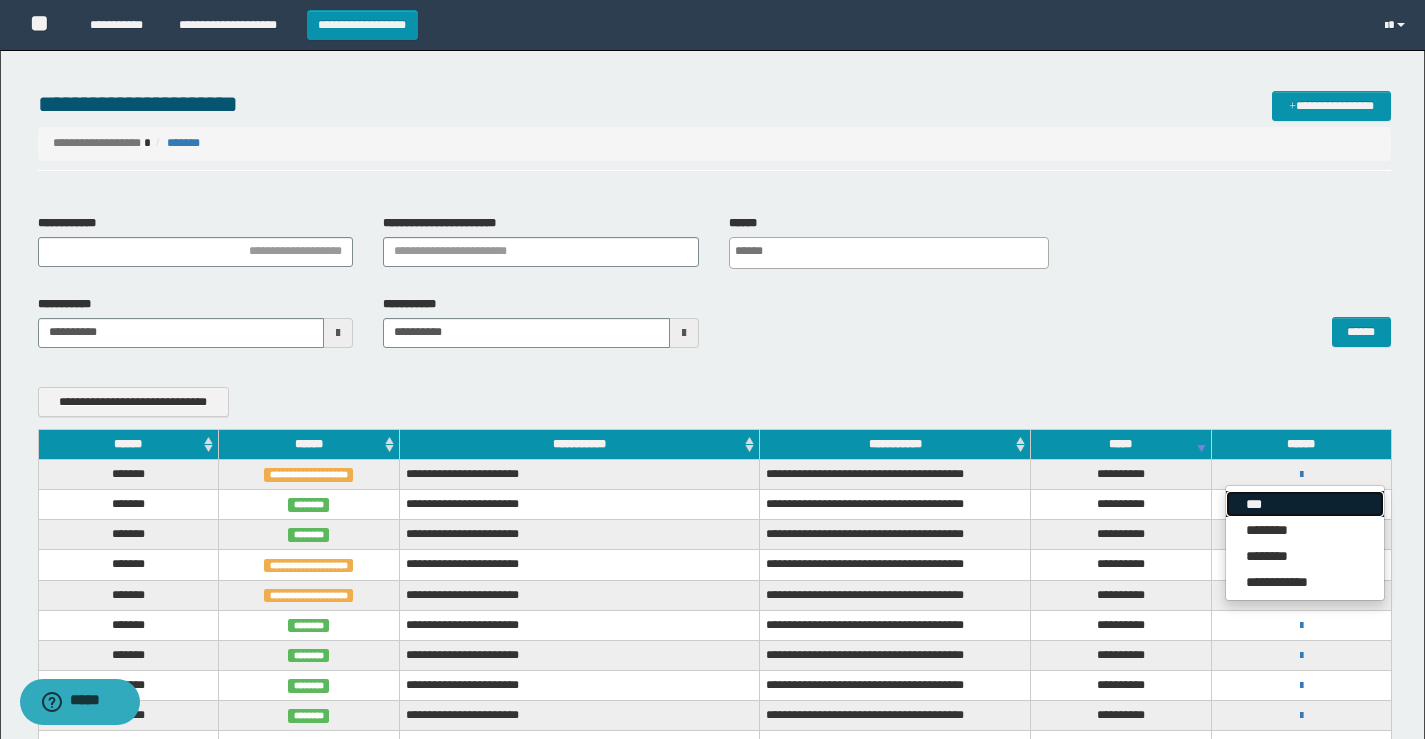 click on "***" at bounding box center (1305, 504) 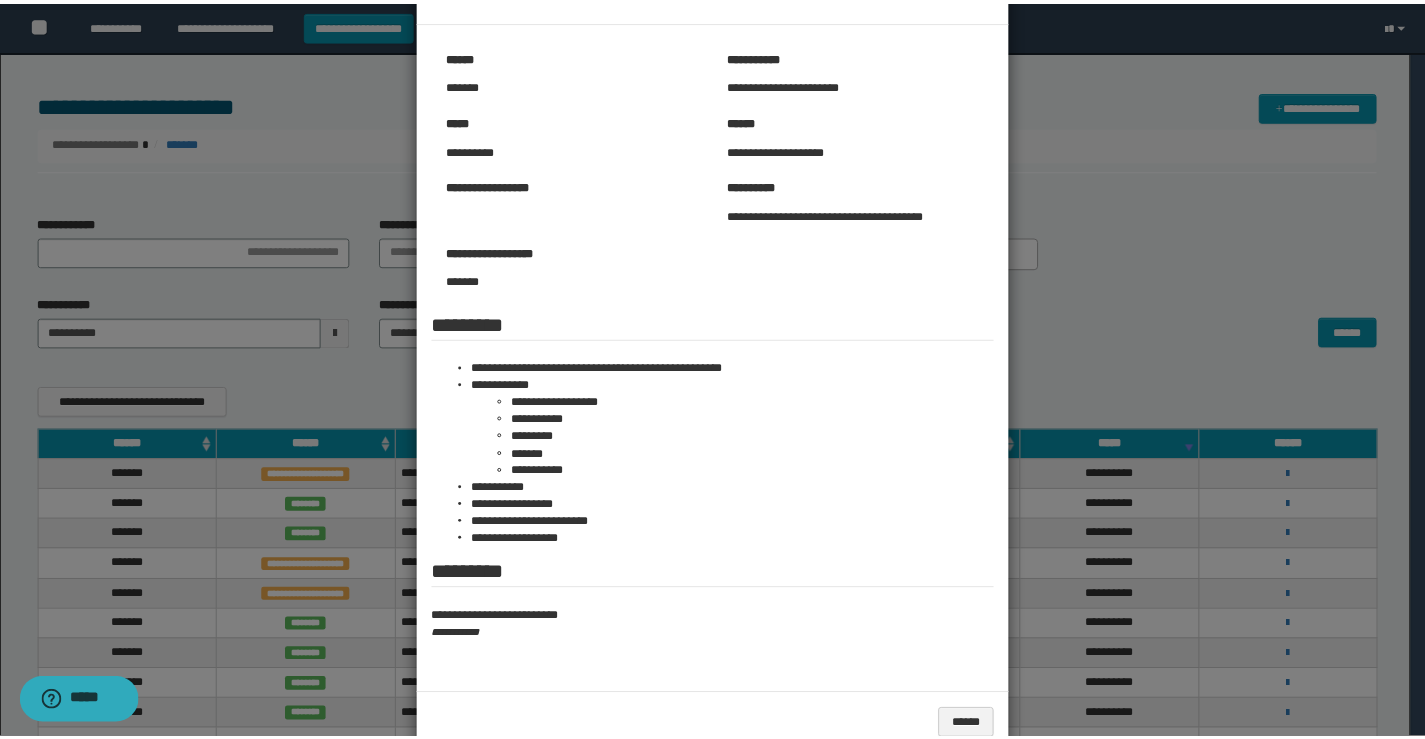scroll, scrollTop: 0, scrollLeft: 0, axis: both 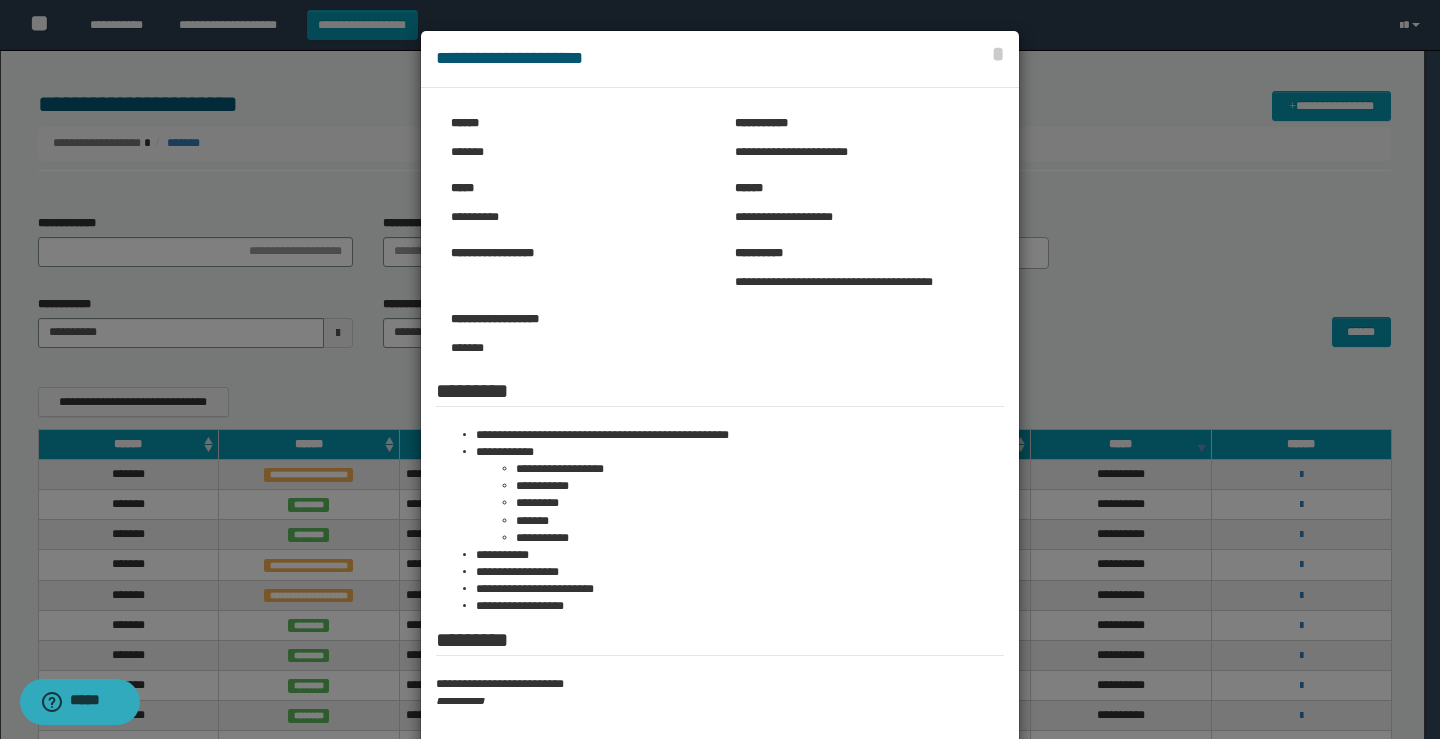 click at bounding box center (720, 426) 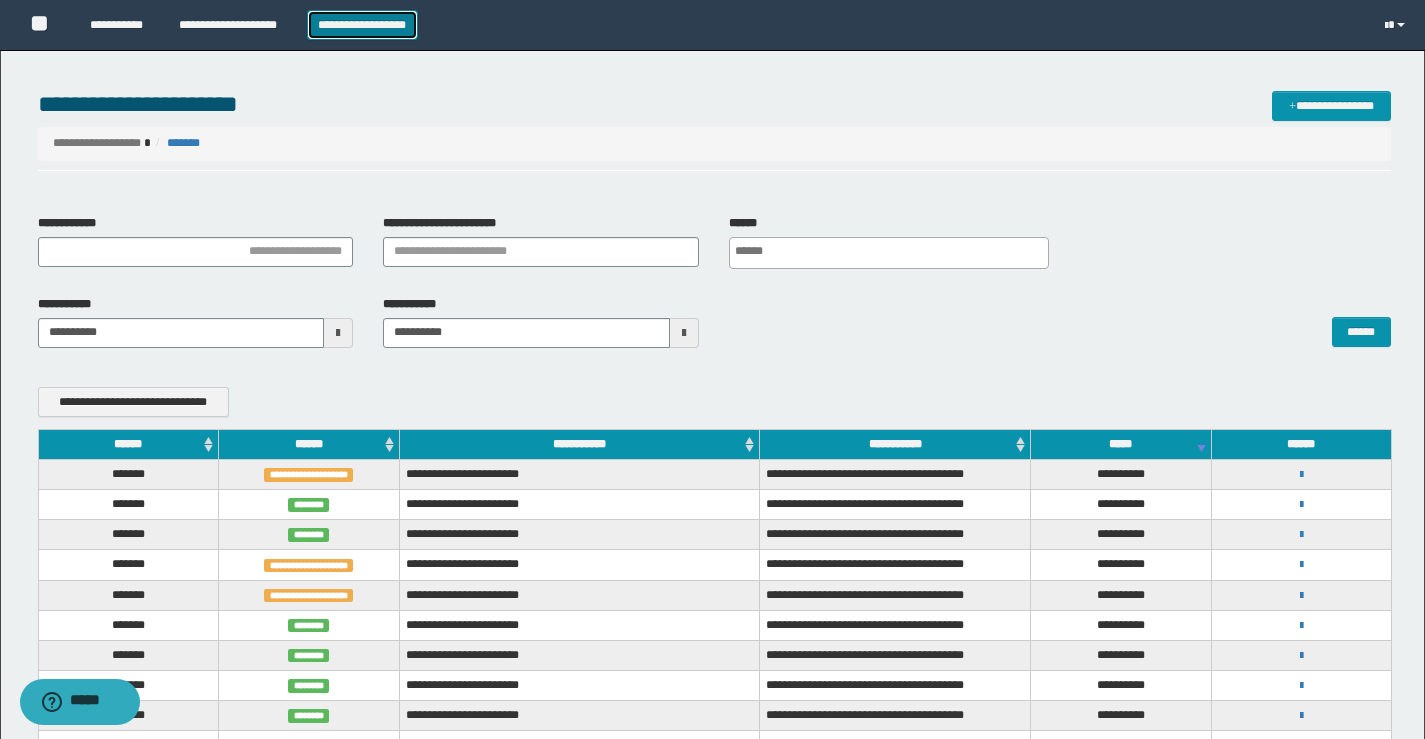 click on "**********" at bounding box center (362, 25) 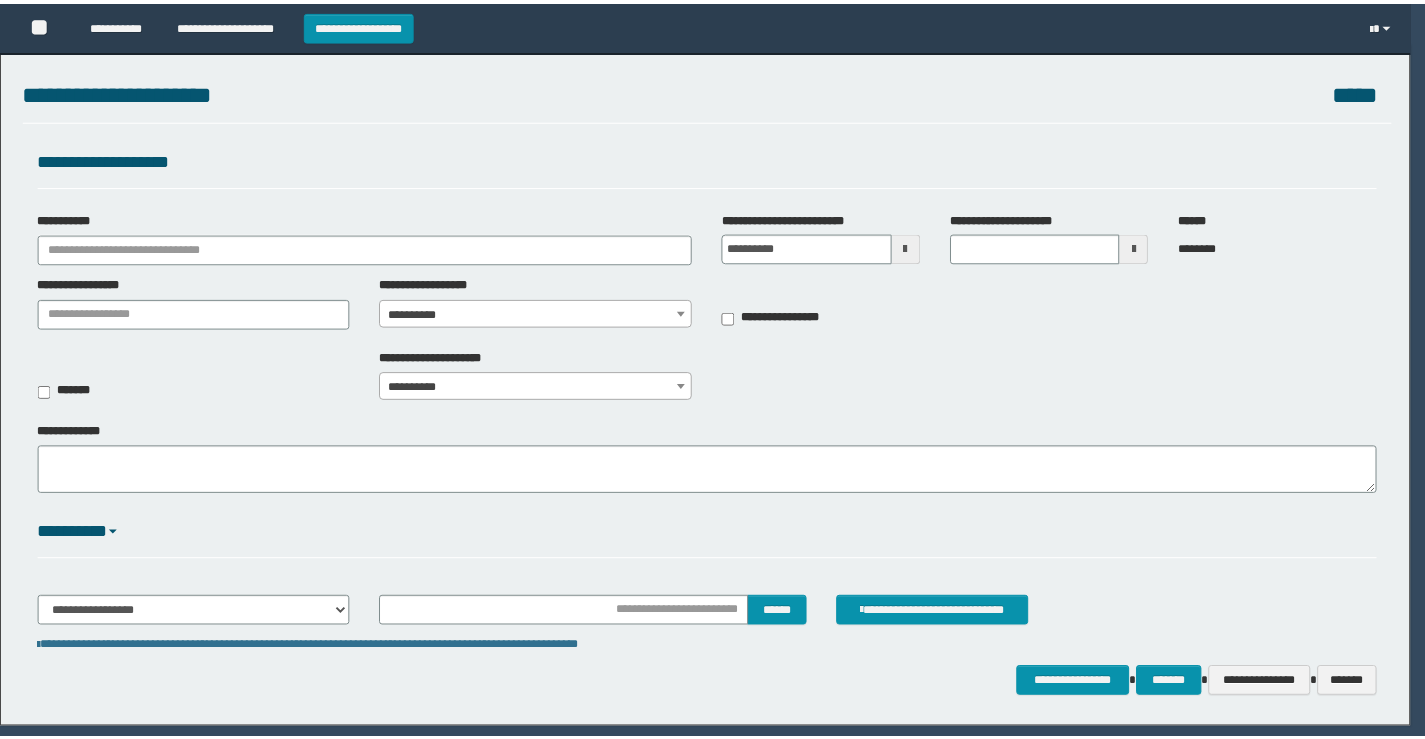 scroll, scrollTop: 0, scrollLeft: 0, axis: both 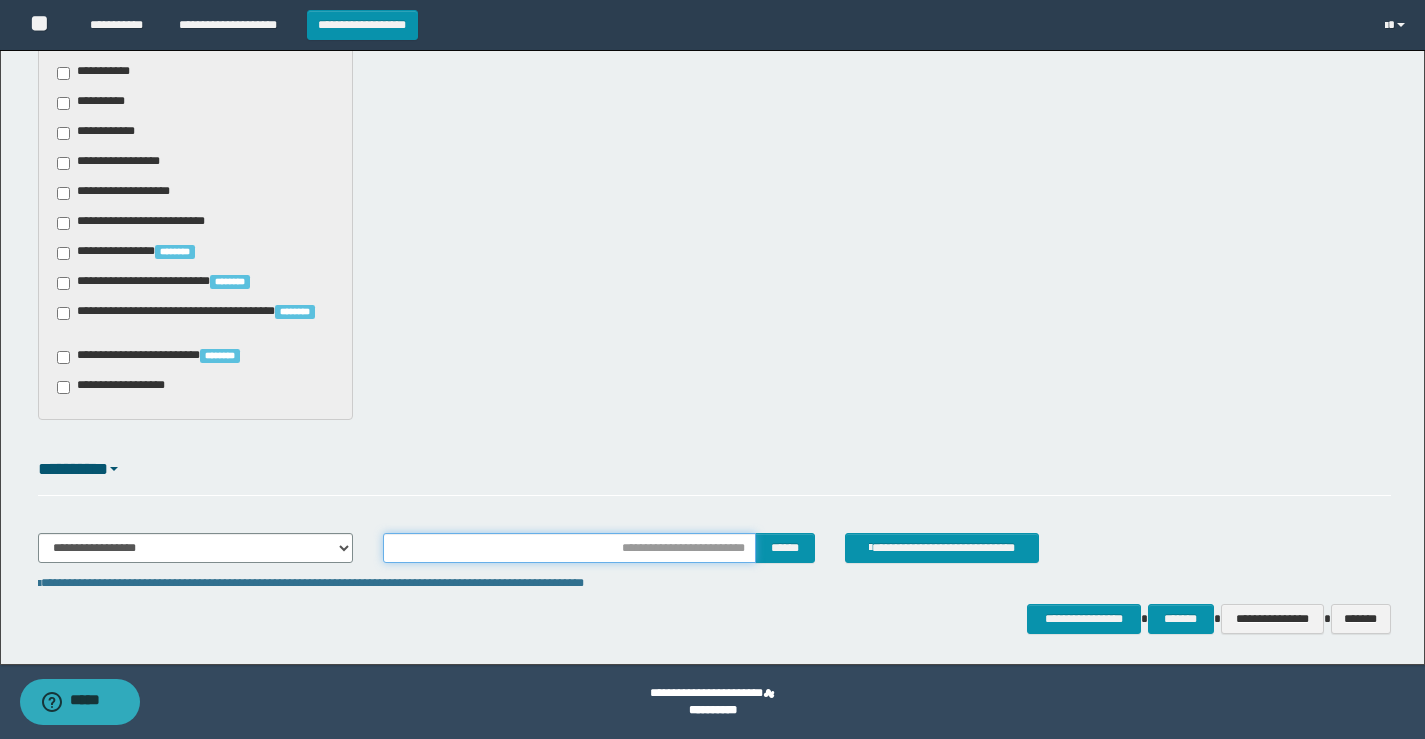 click at bounding box center [569, 548] 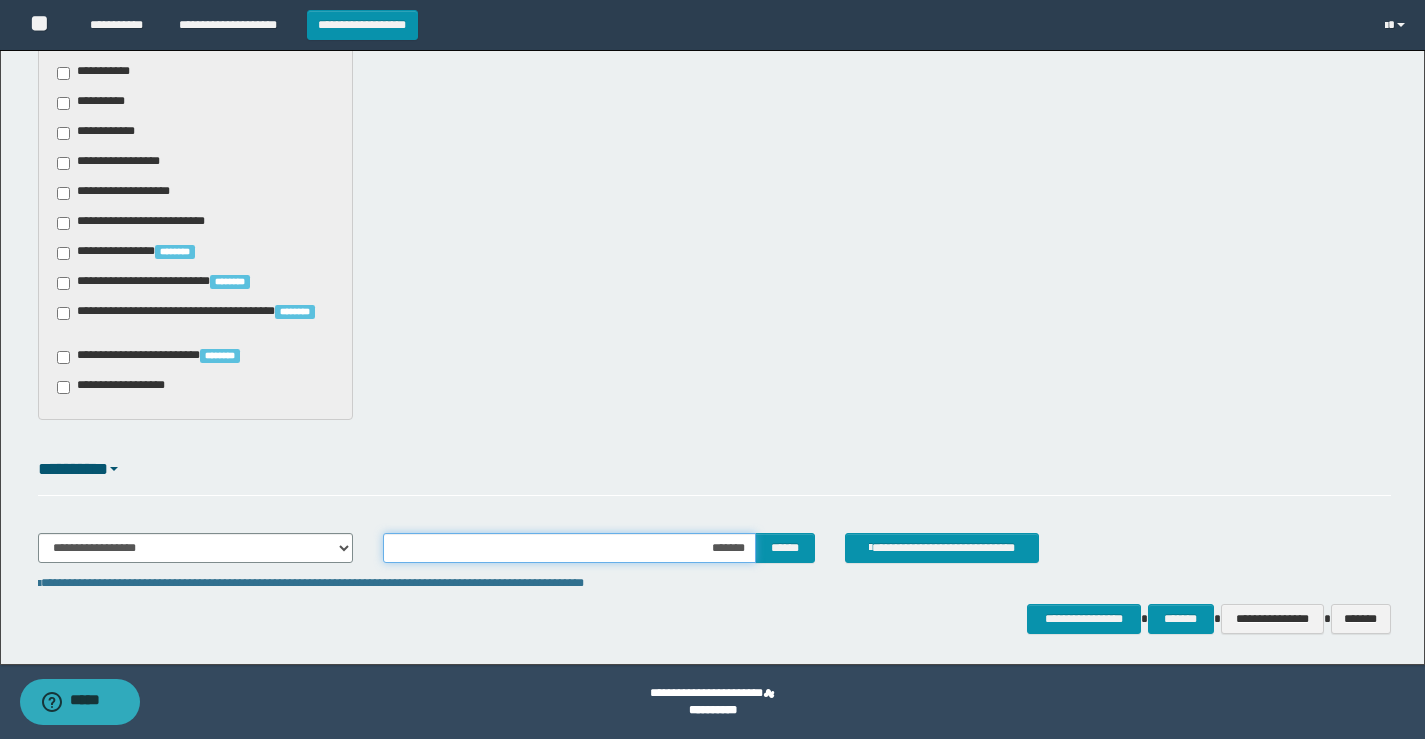 type on "********" 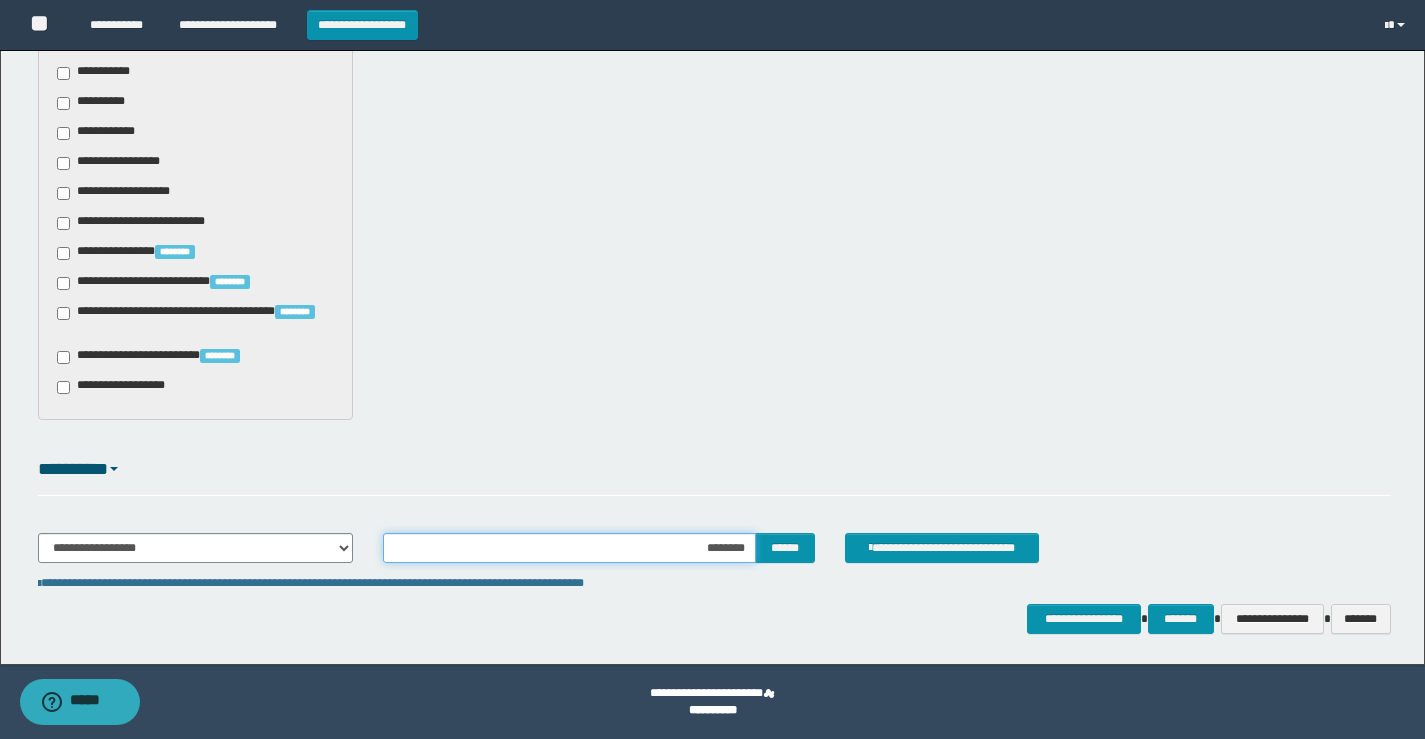 type 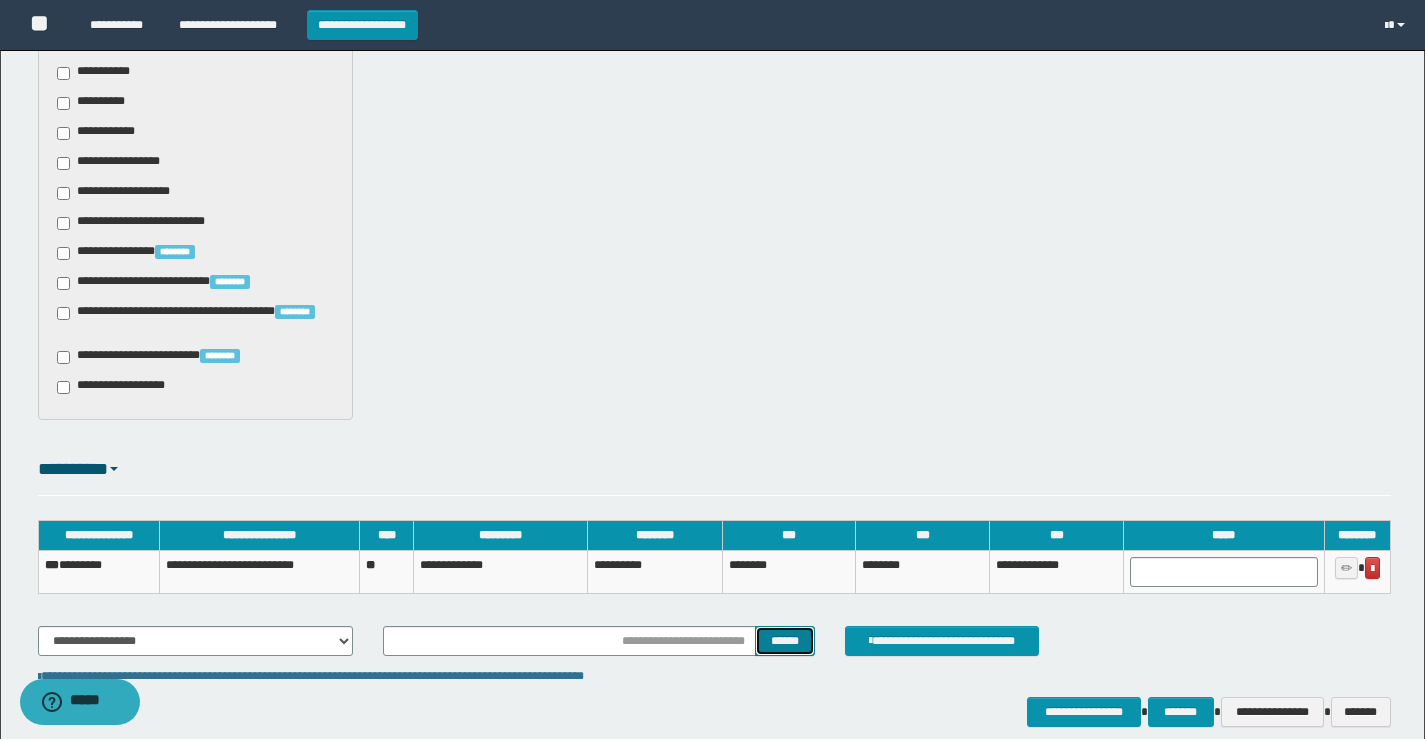 click on "******" at bounding box center [784, 641] 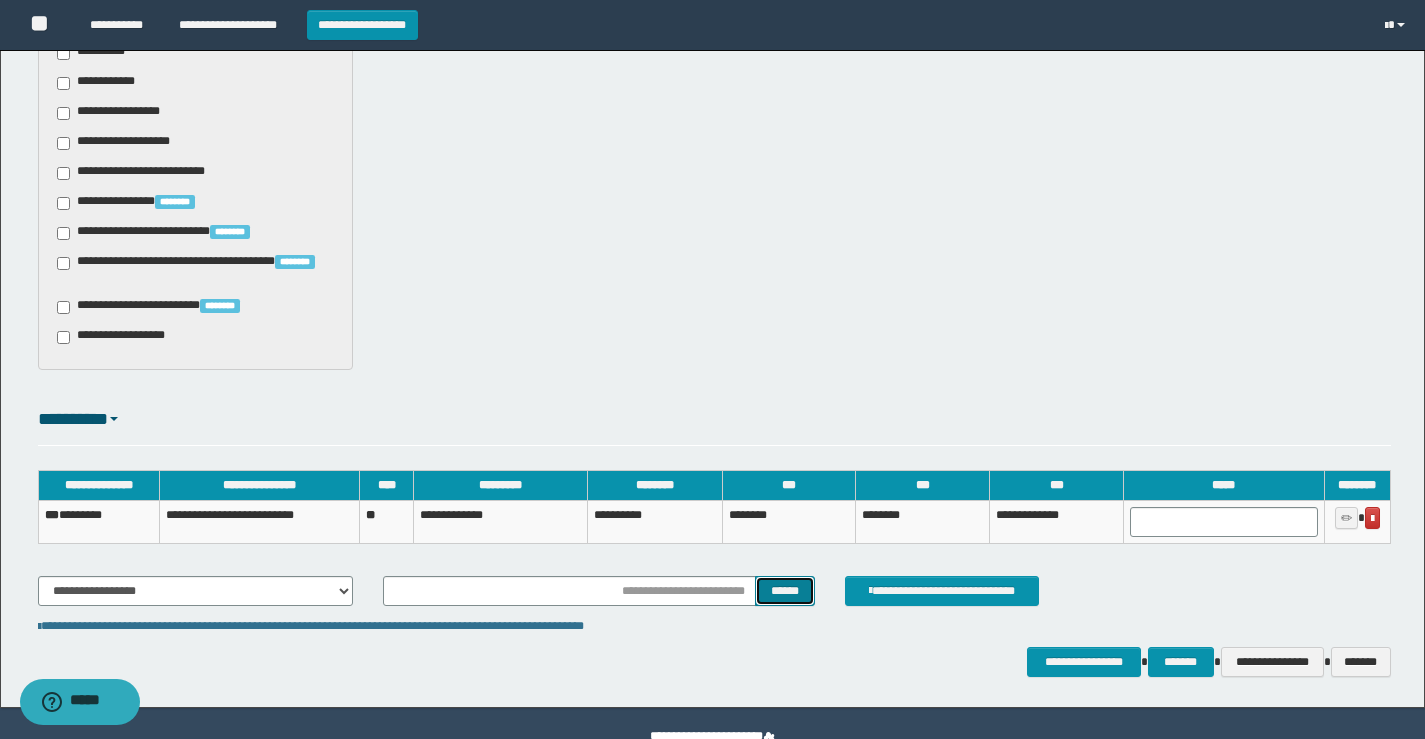 scroll, scrollTop: 1531, scrollLeft: 0, axis: vertical 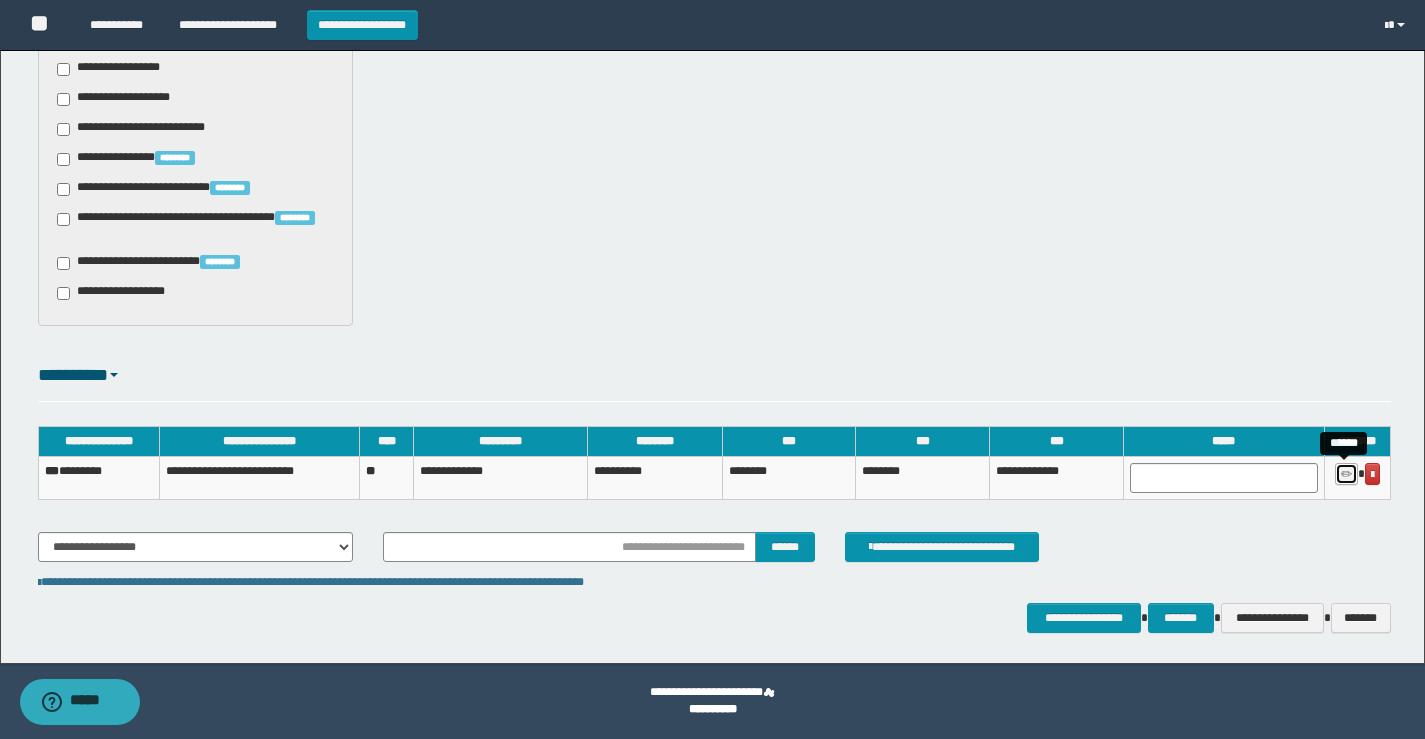 click at bounding box center [1346, 475] 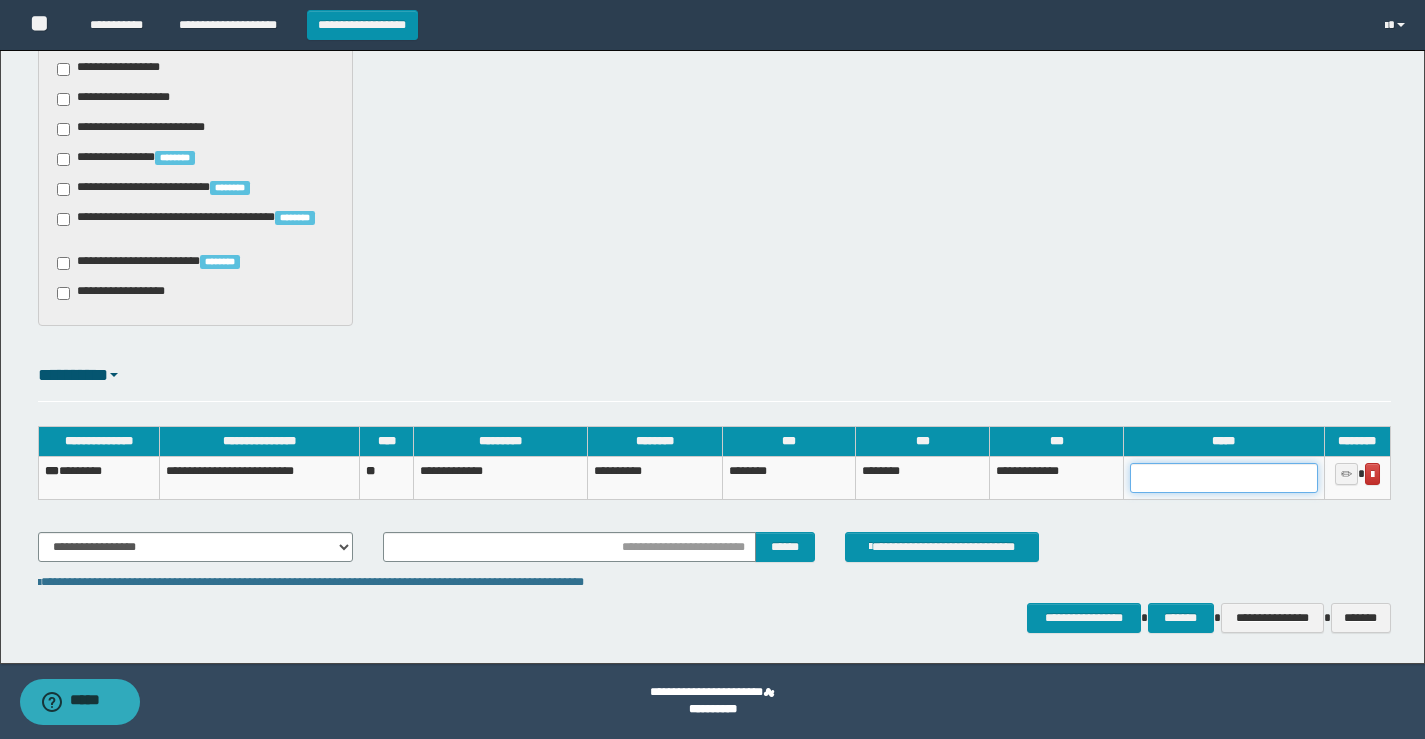 click at bounding box center [1223, 478] 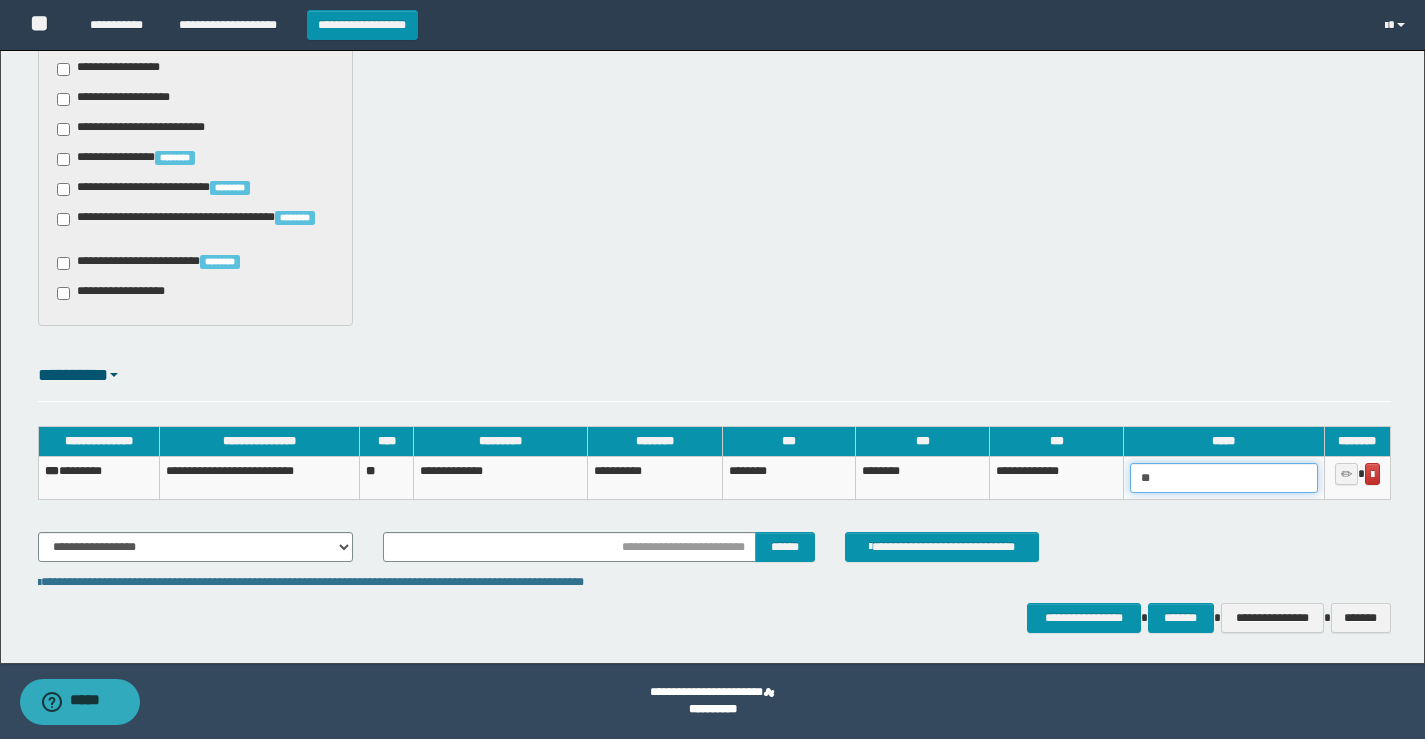 type on "*" 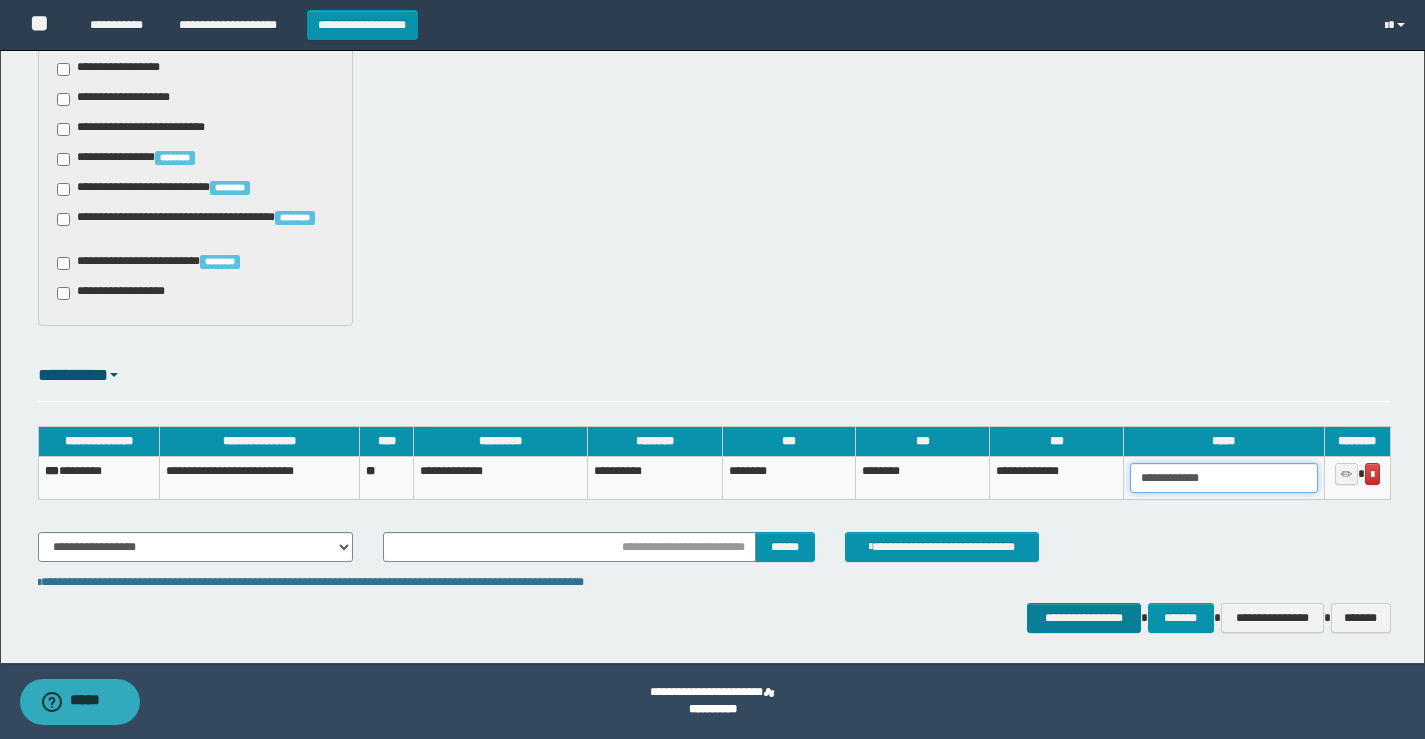 type on "**********" 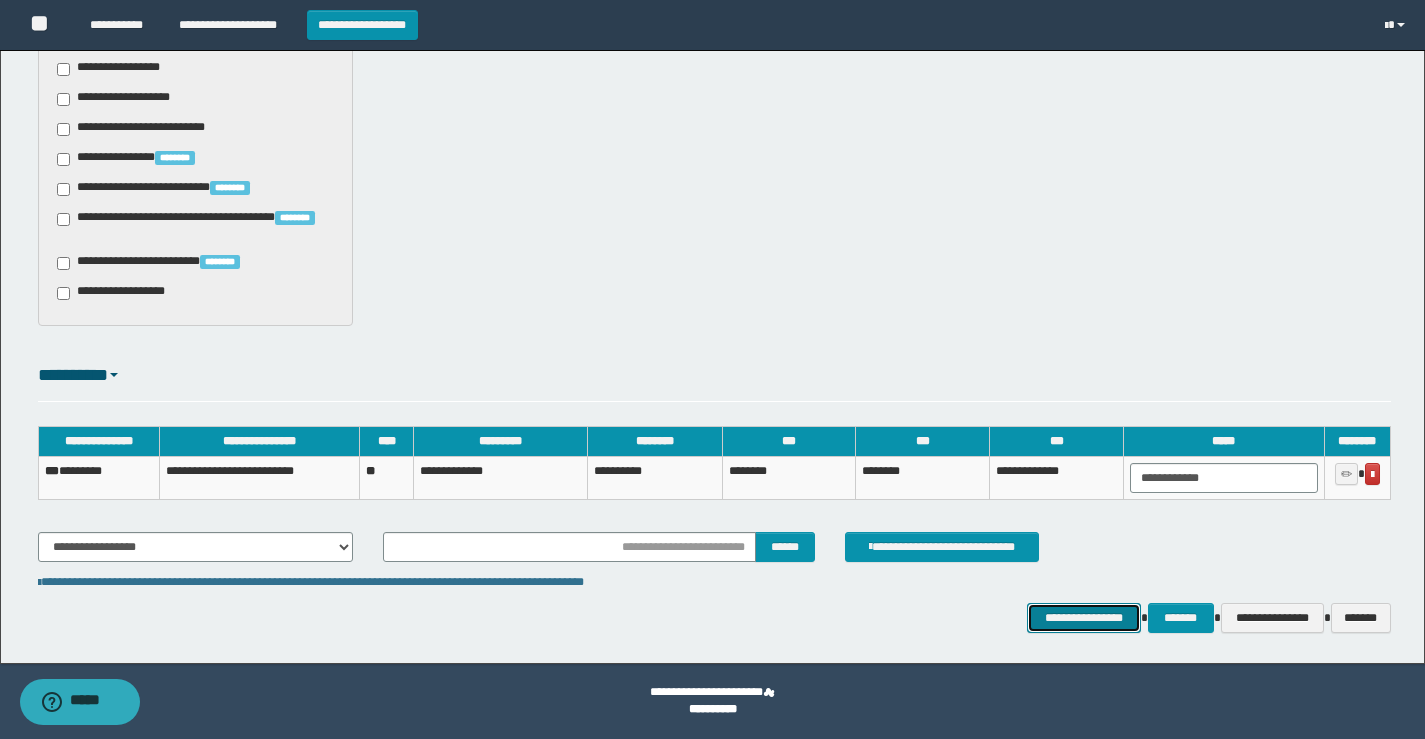 click on "**********" at bounding box center (1083, 618) 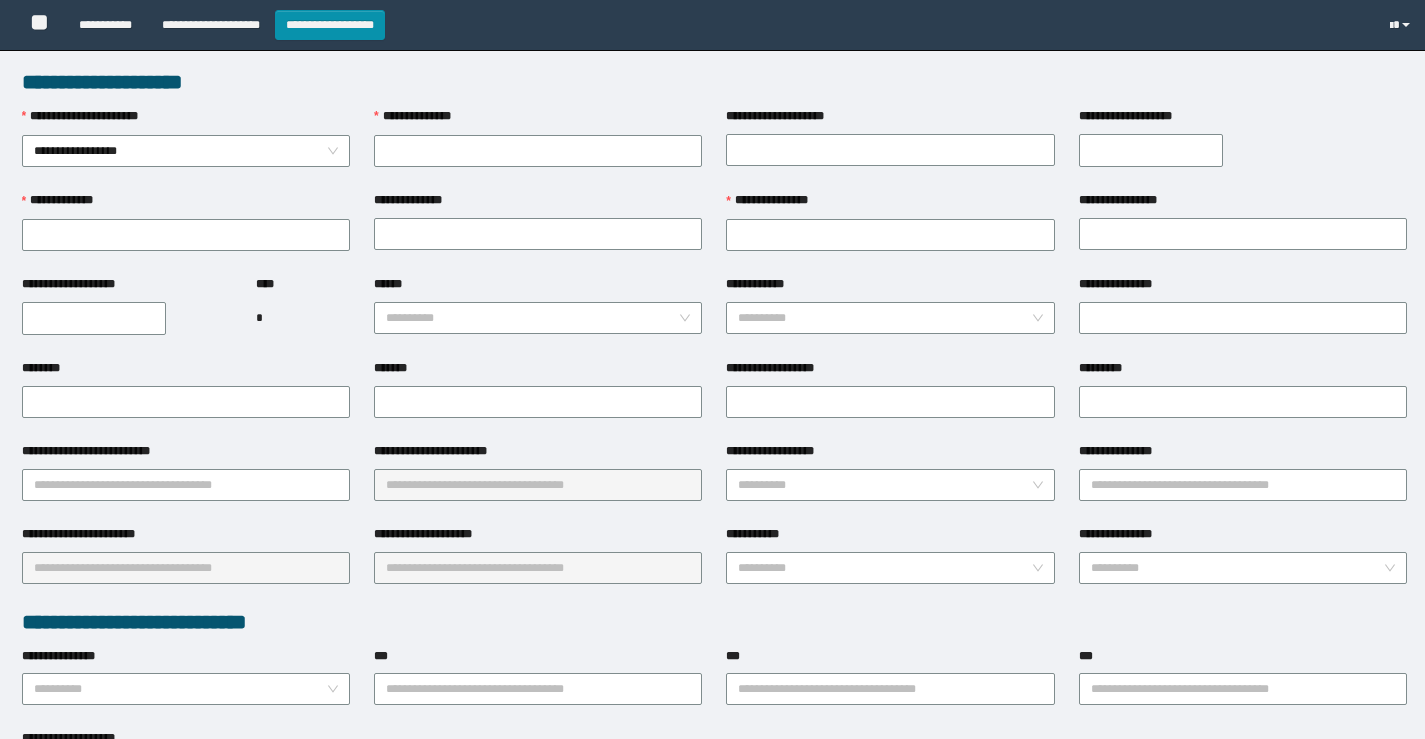 scroll, scrollTop: 0, scrollLeft: 0, axis: both 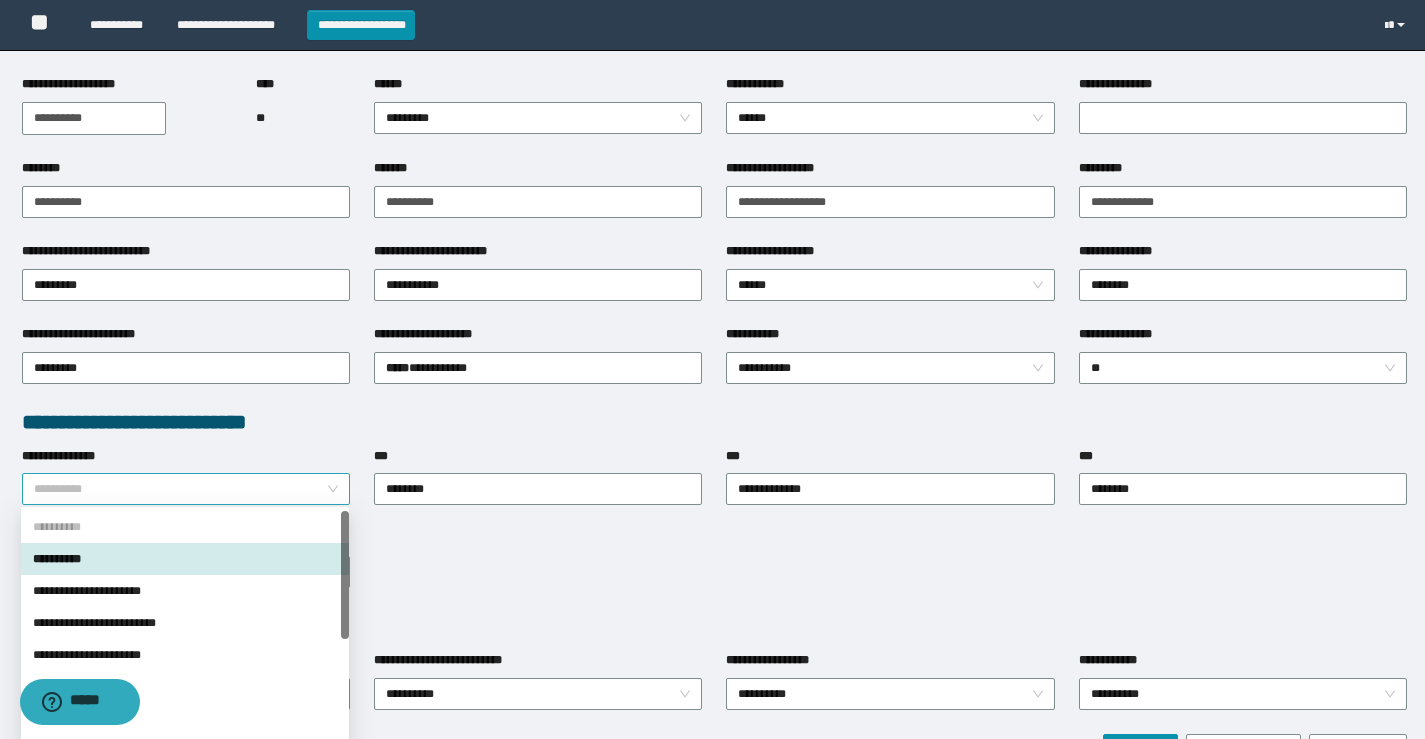 click on "**********" at bounding box center [186, 489] 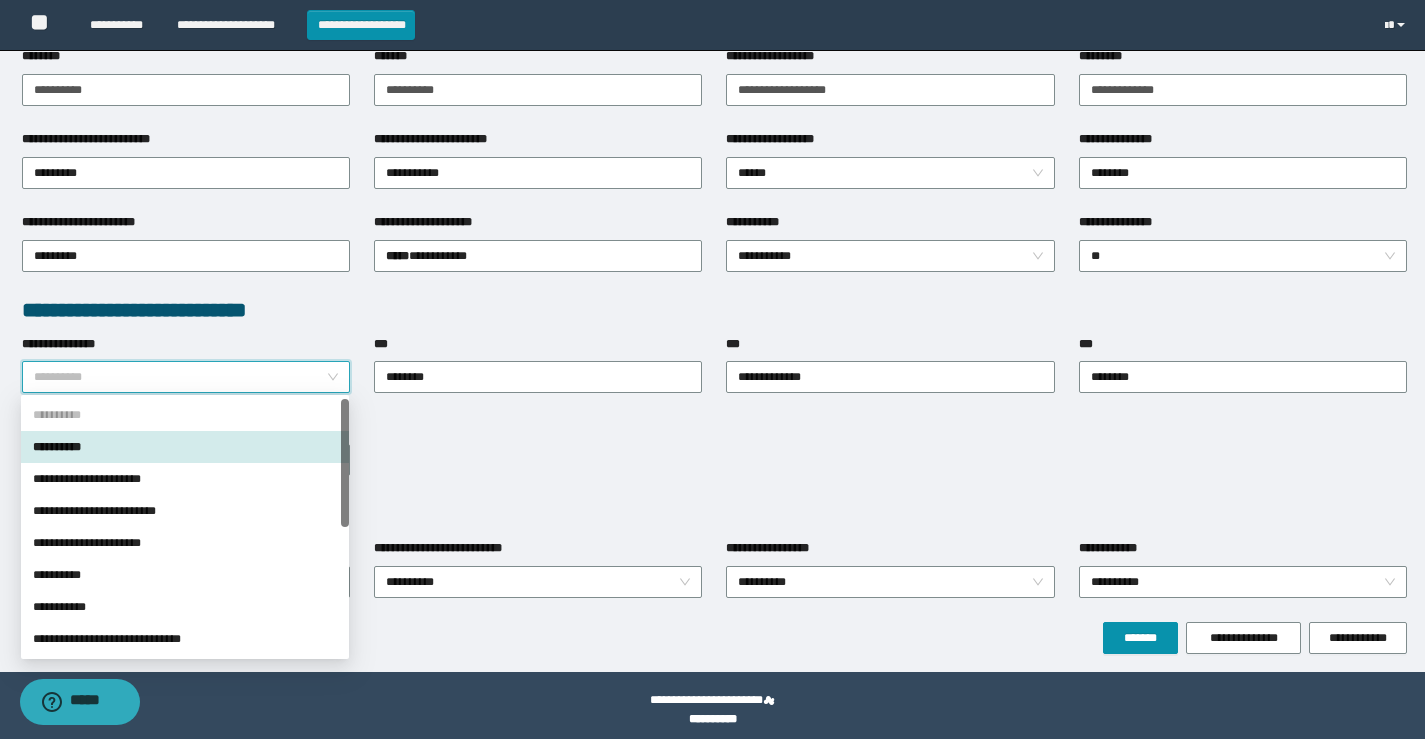 scroll, scrollTop: 322, scrollLeft: 0, axis: vertical 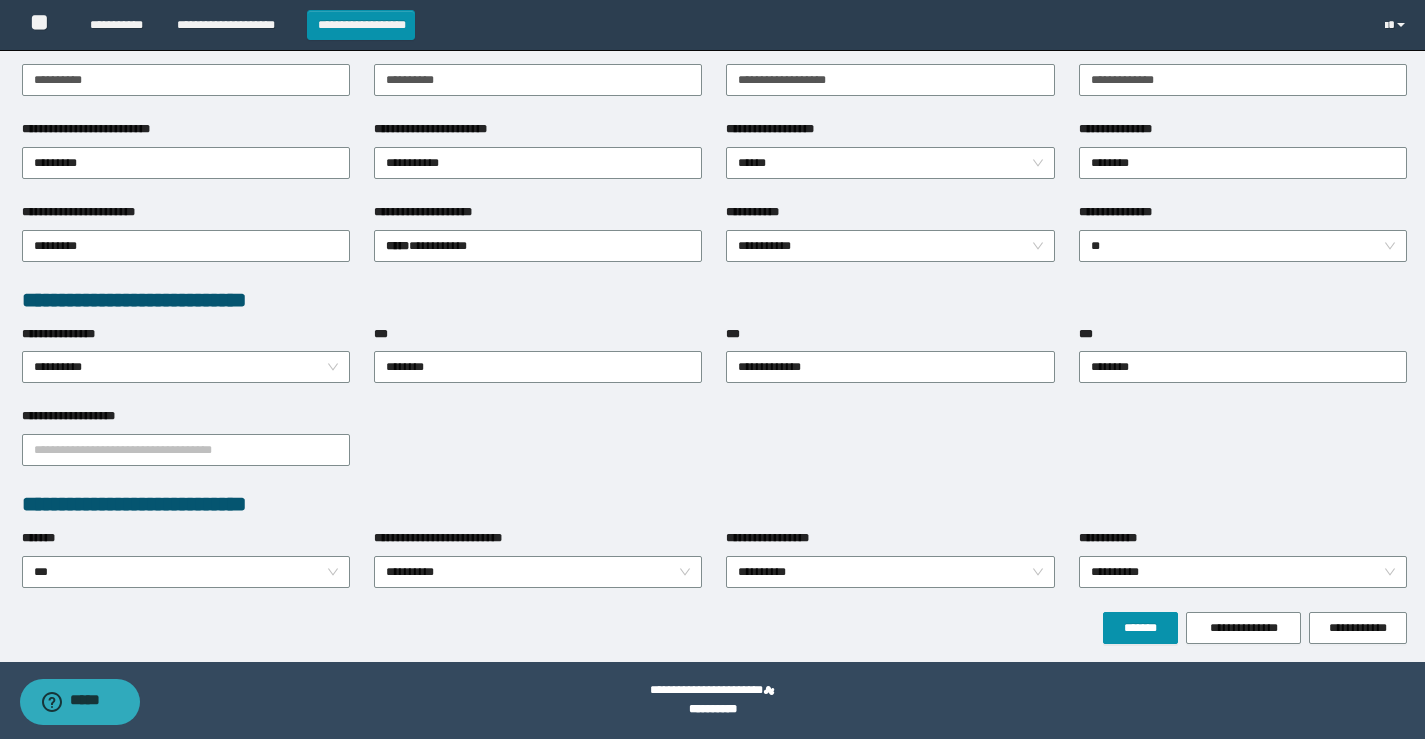 click on "**********" at bounding box center [714, 448] 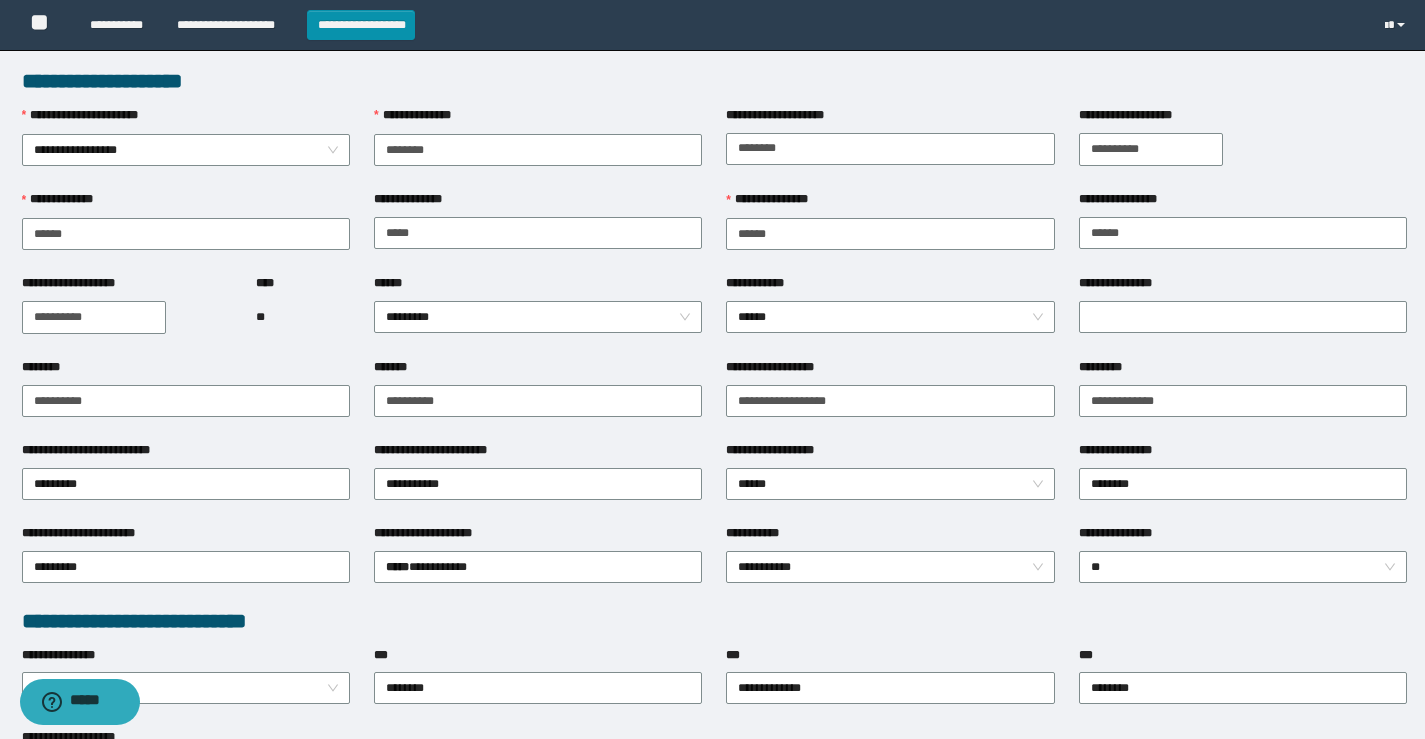 scroll, scrollTop: 0, scrollLeft: 0, axis: both 